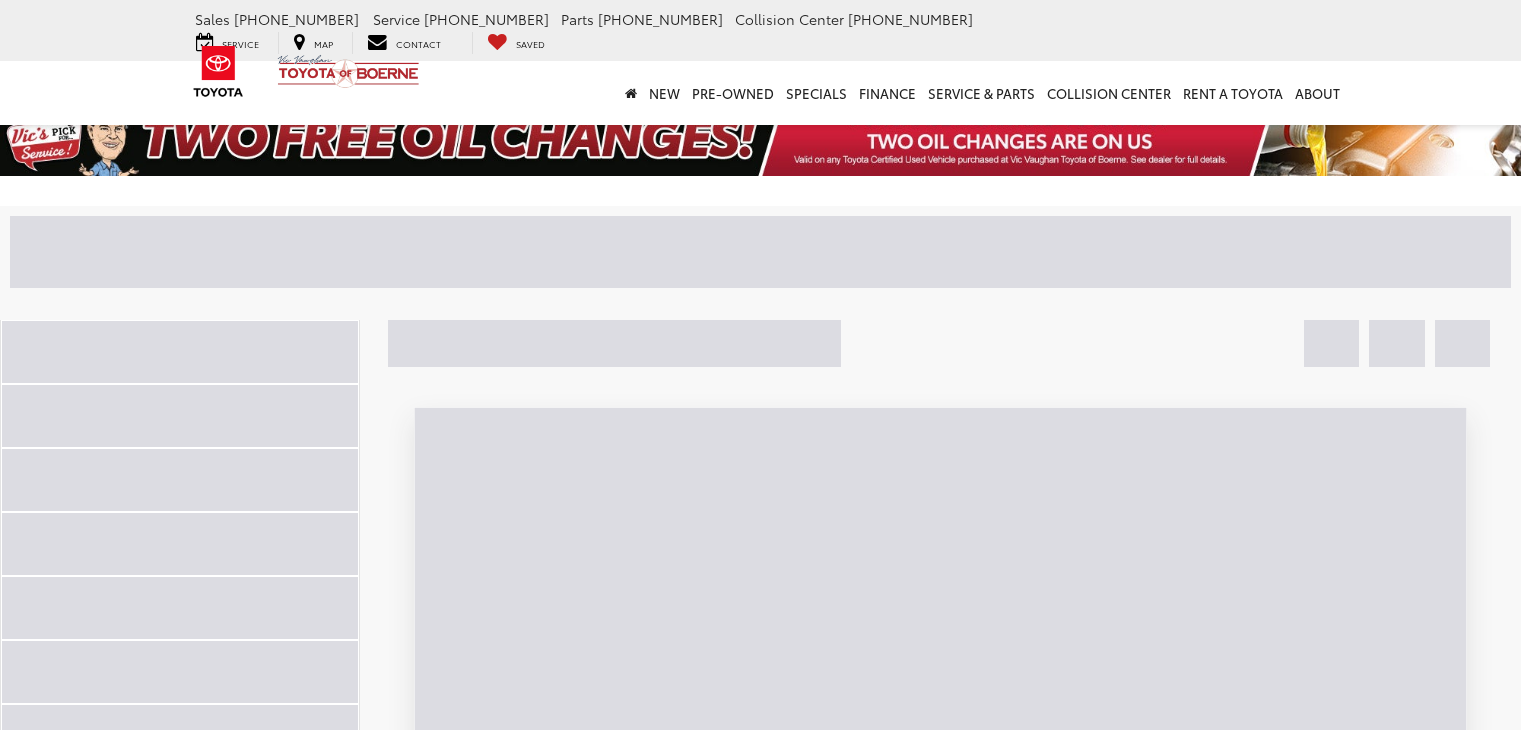 scroll, scrollTop: 0, scrollLeft: 0, axis: both 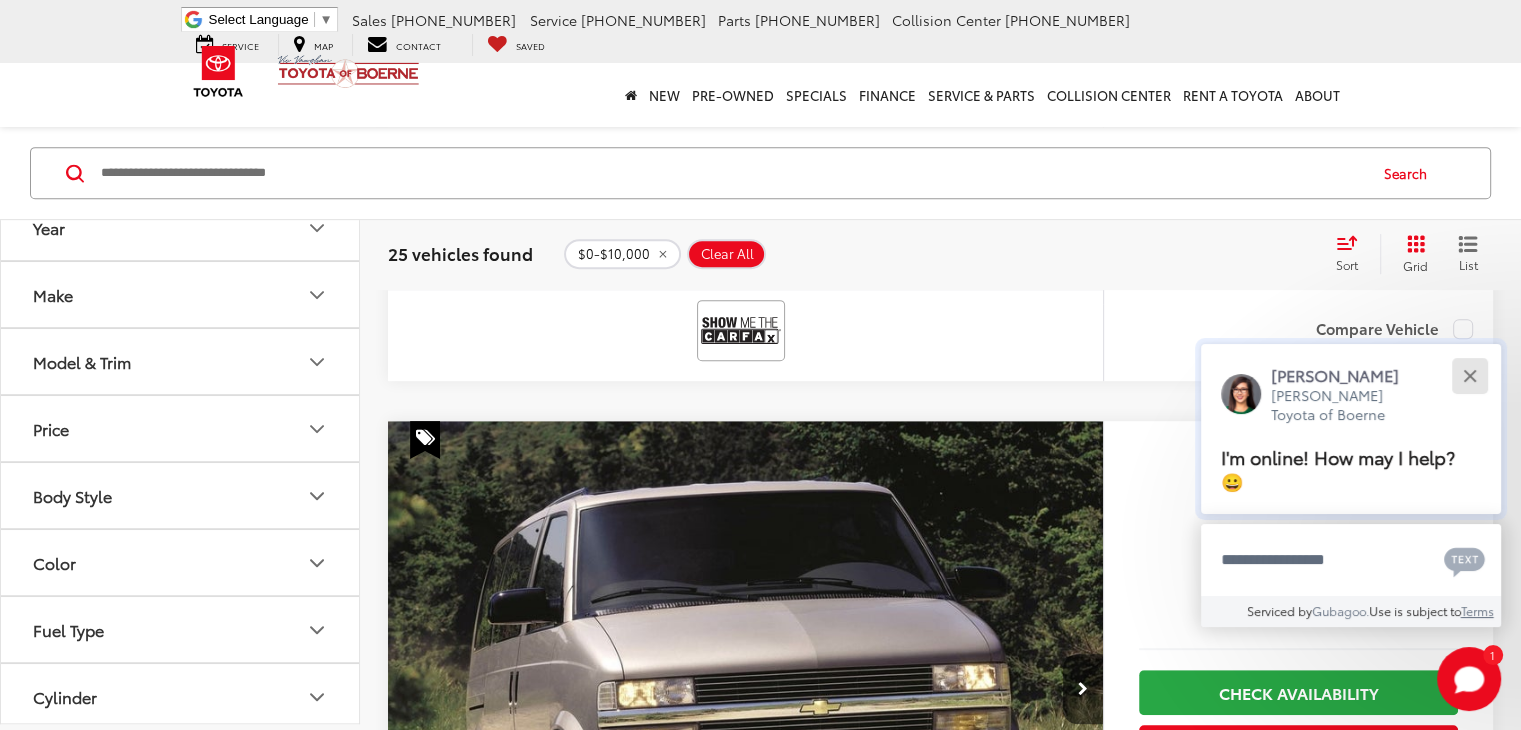 click at bounding box center [1469, 375] 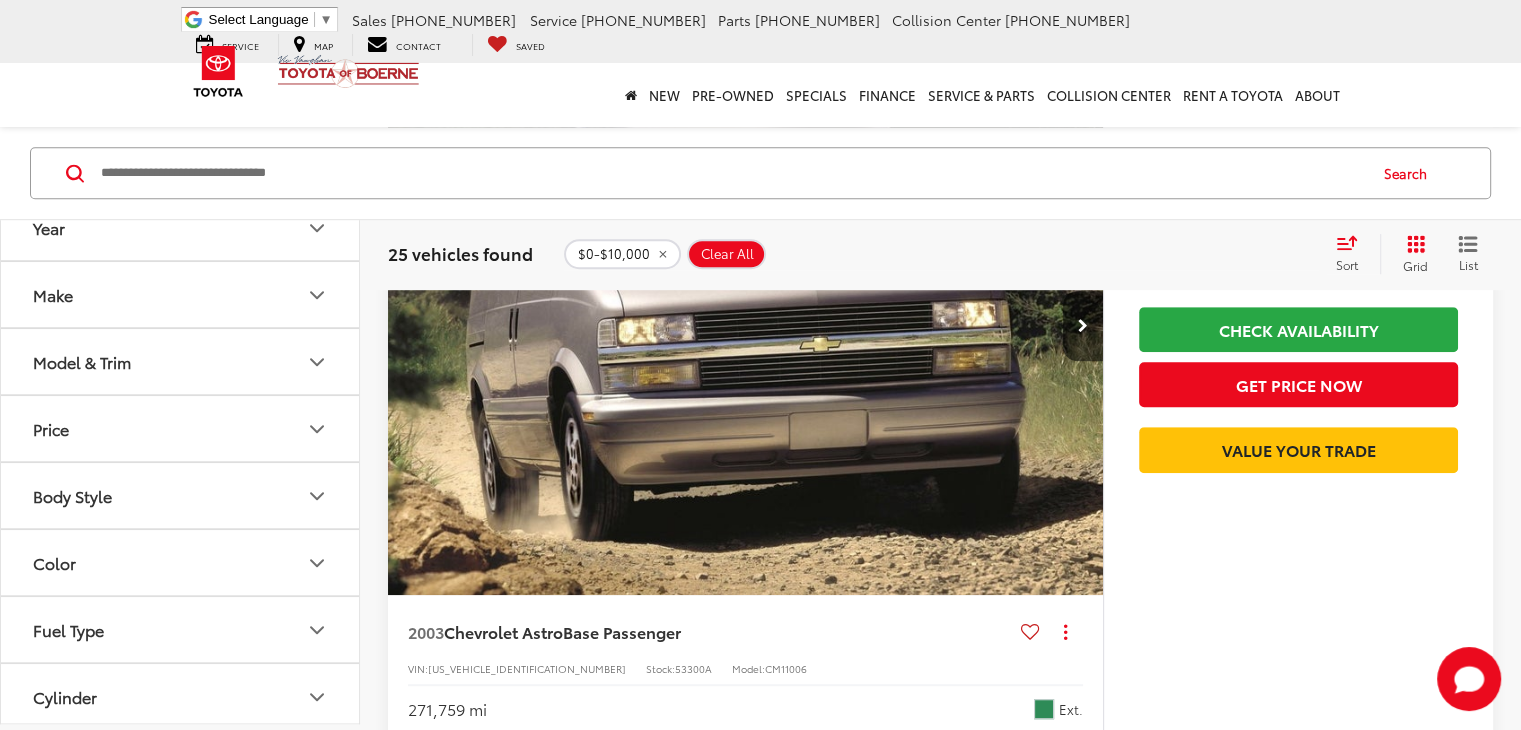 scroll, scrollTop: 1193, scrollLeft: 0, axis: vertical 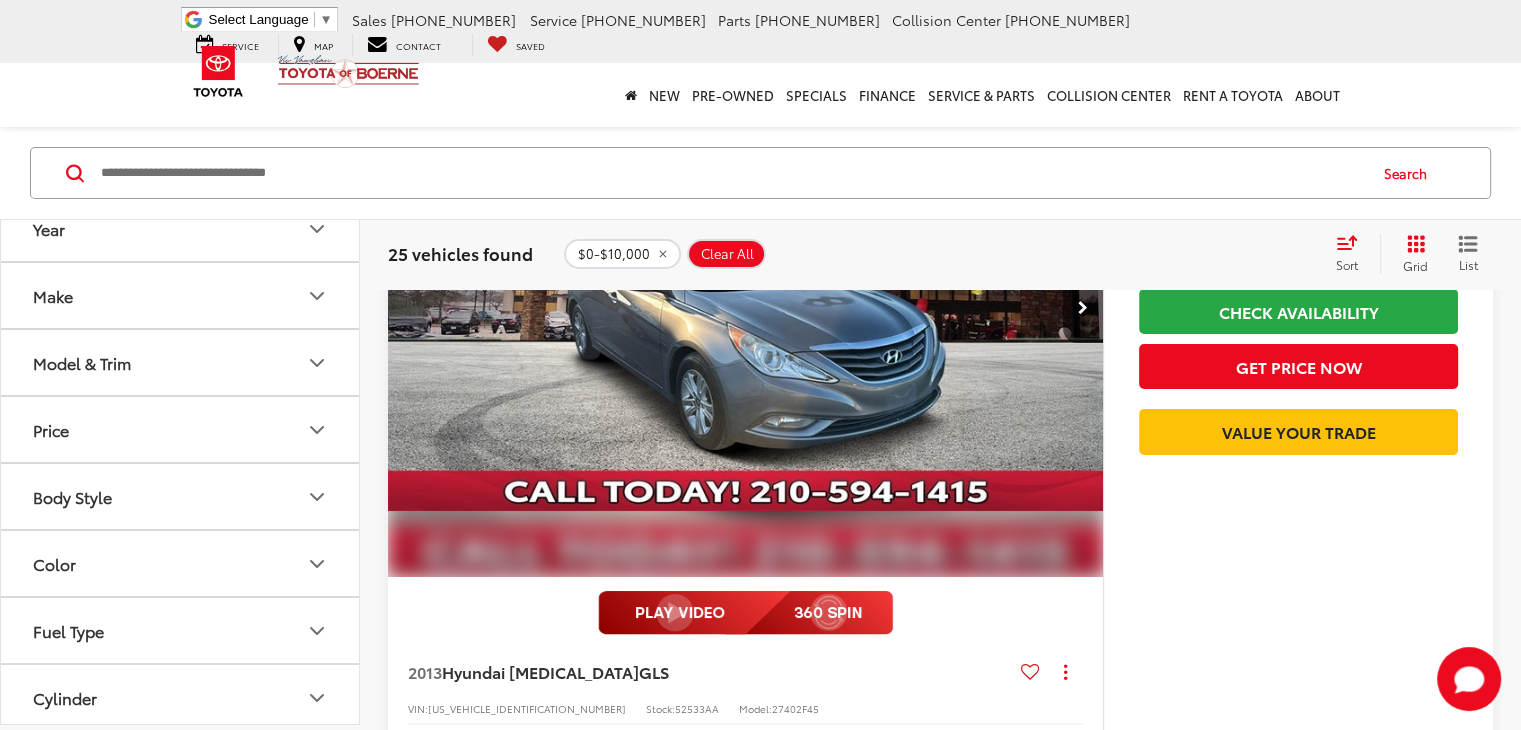 click on "2" at bounding box center (1207, 3698) 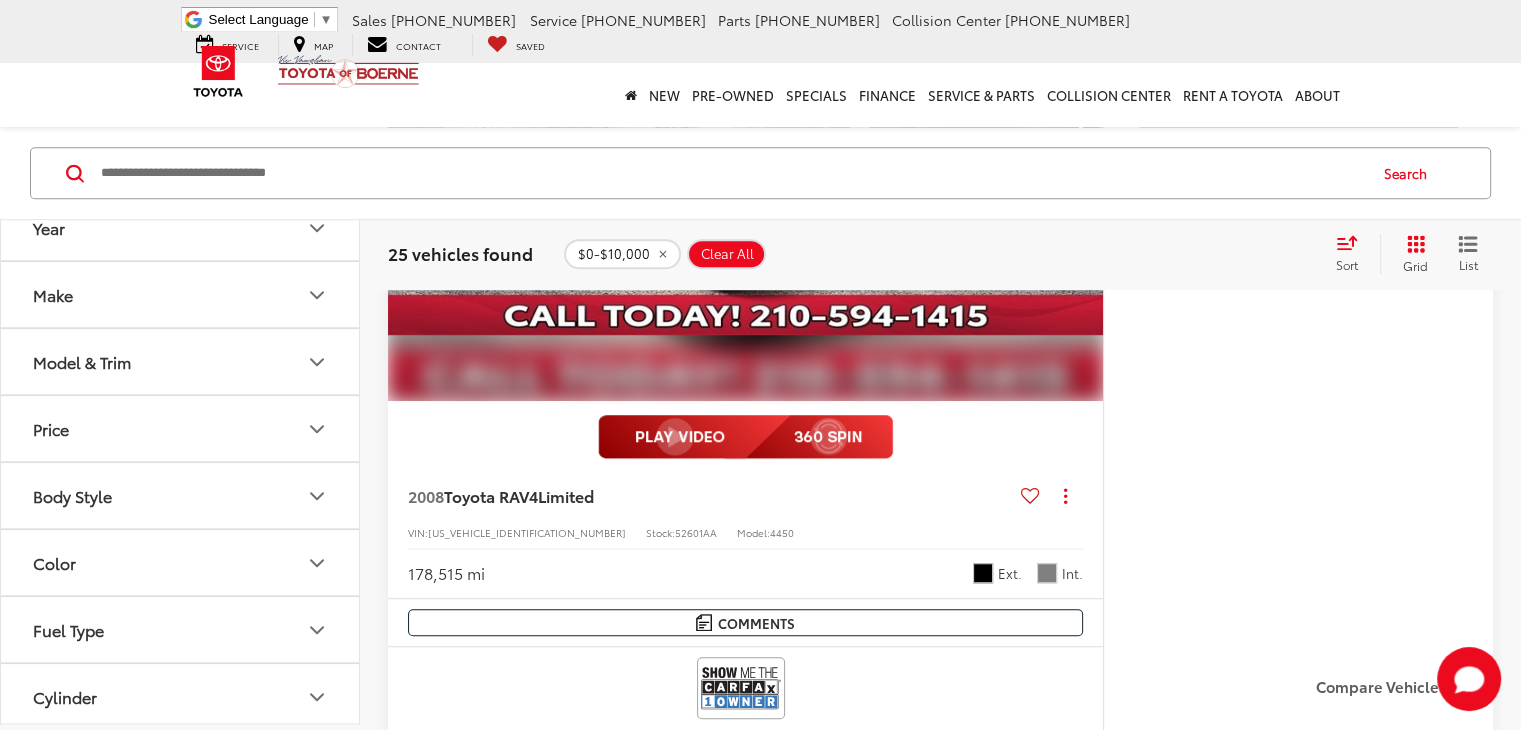 scroll, scrollTop: 1417, scrollLeft: 0, axis: vertical 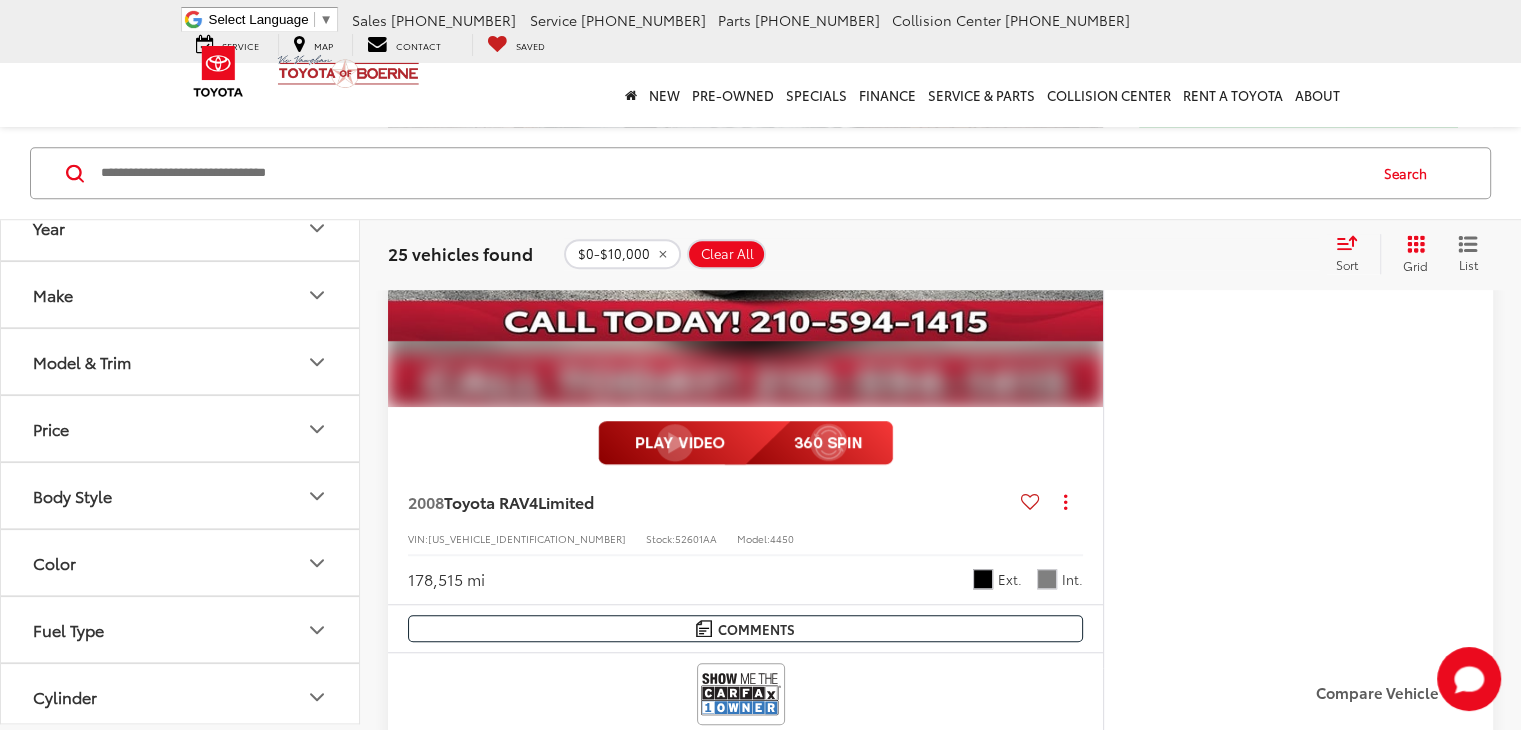 click at bounding box center (745, 1357) 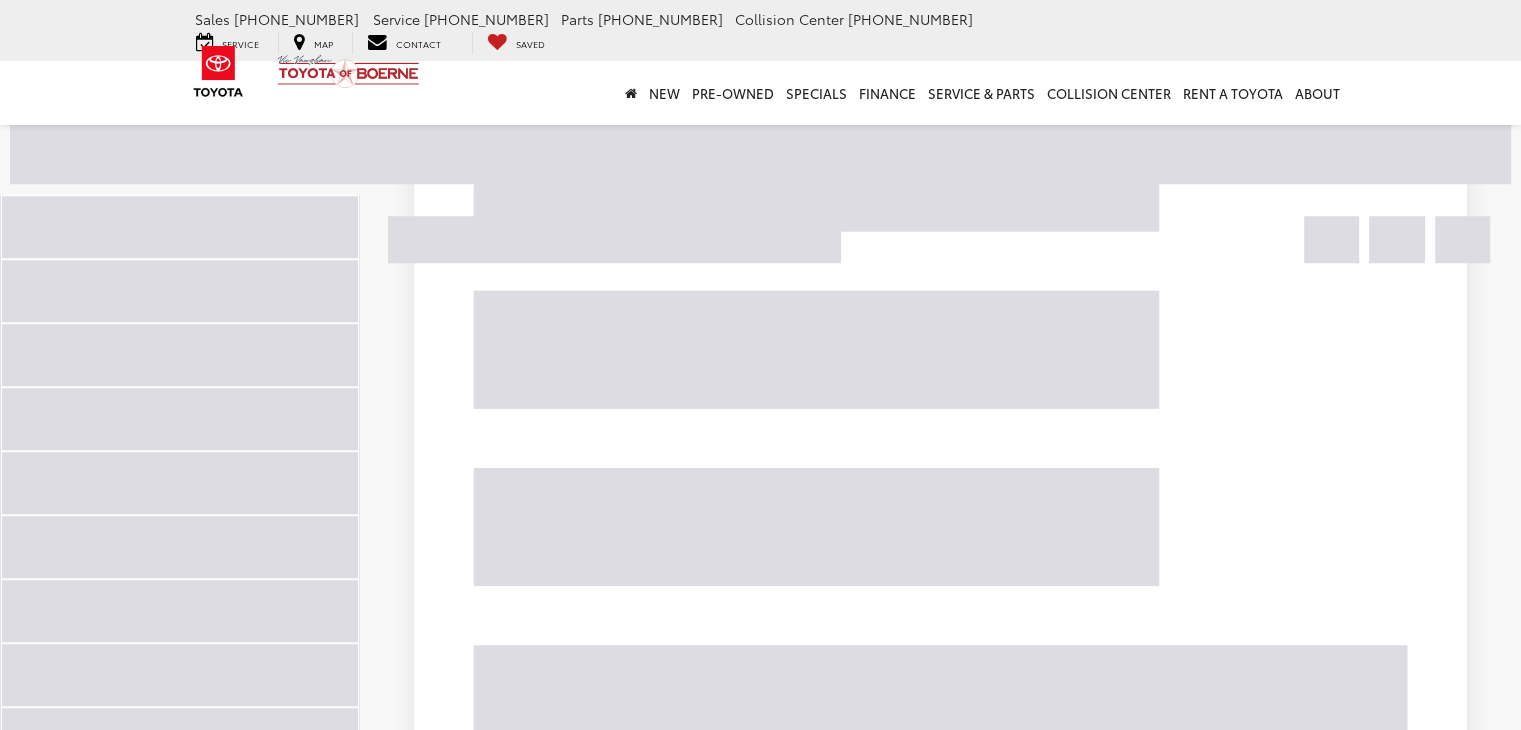 scroll, scrollTop: 1396, scrollLeft: 0, axis: vertical 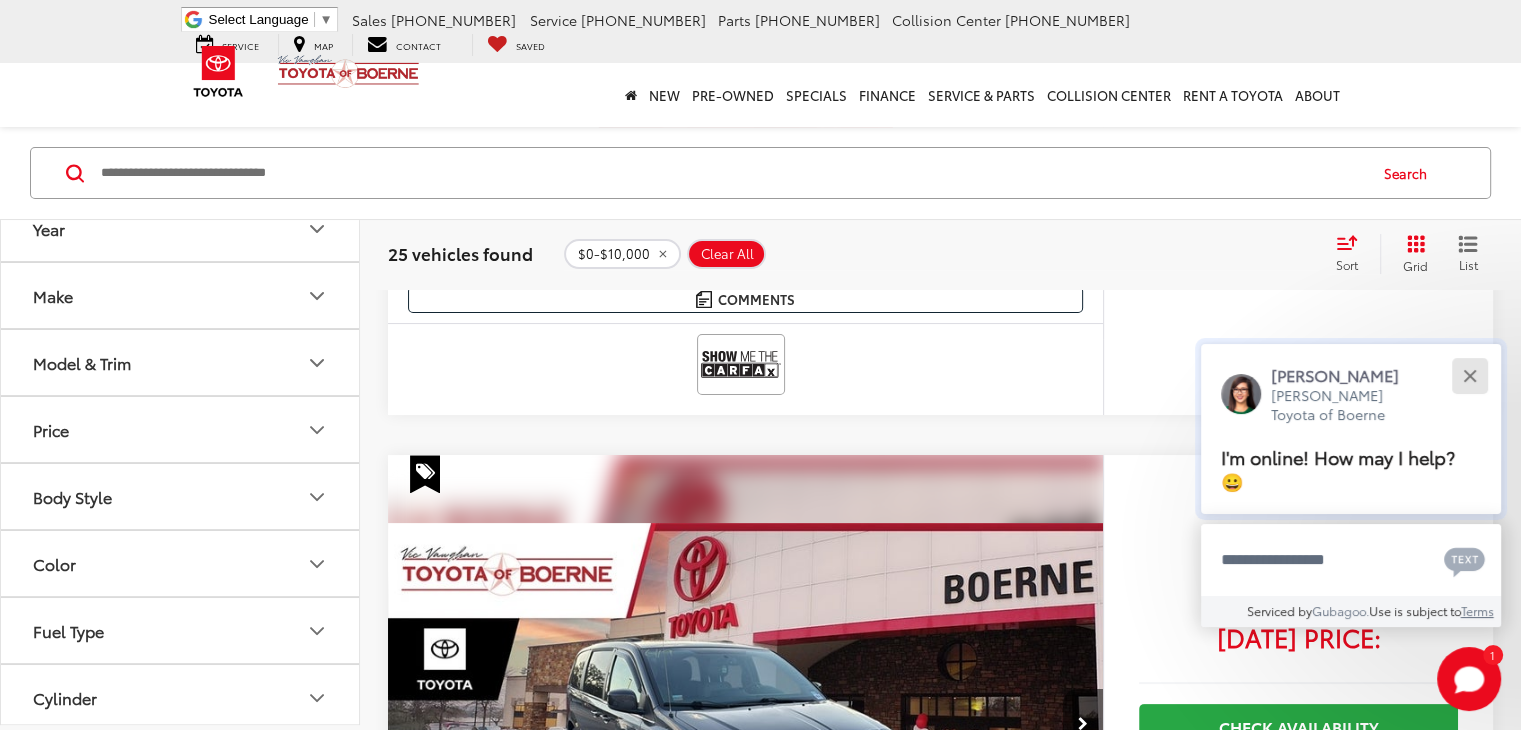 click at bounding box center (1469, 375) 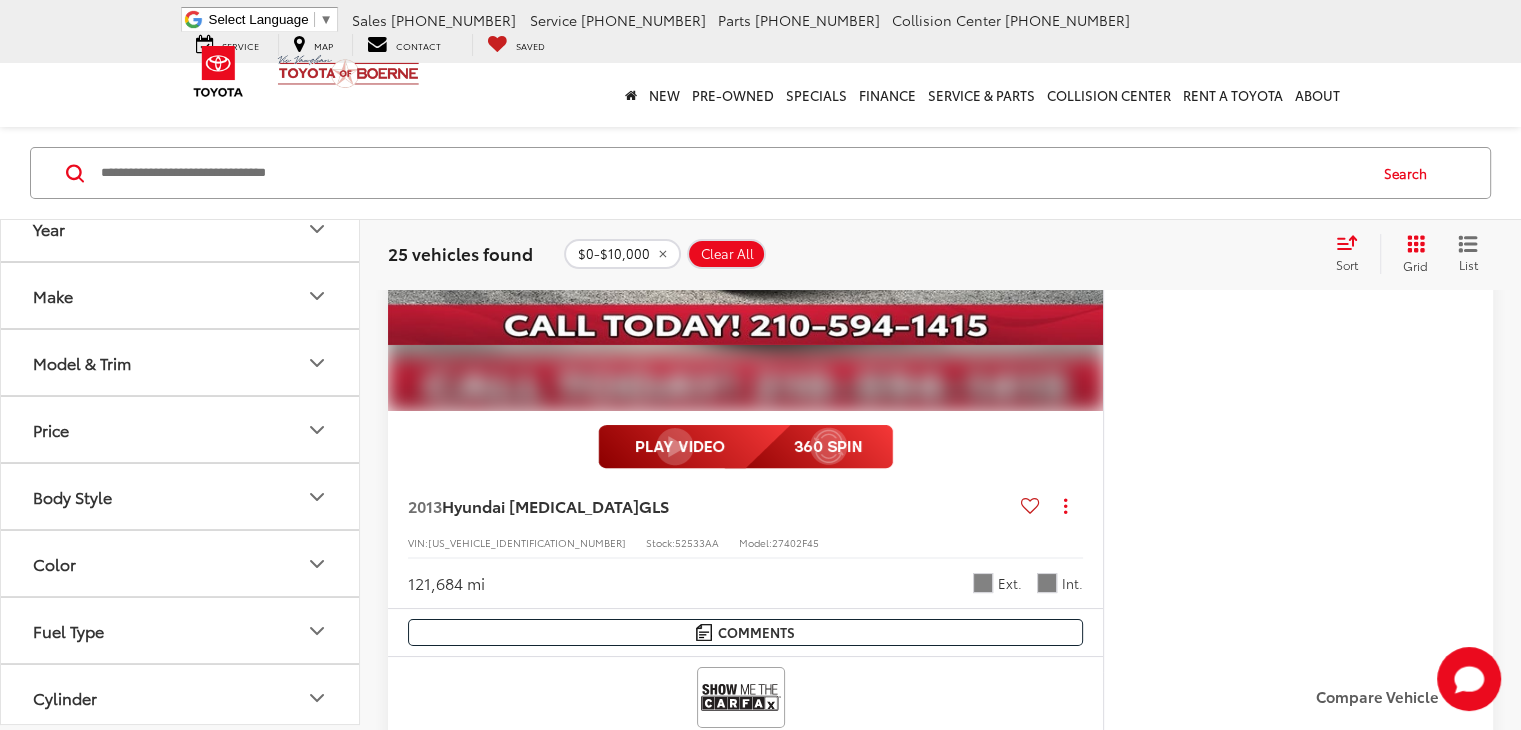 scroll, scrollTop: 7470, scrollLeft: 0, axis: vertical 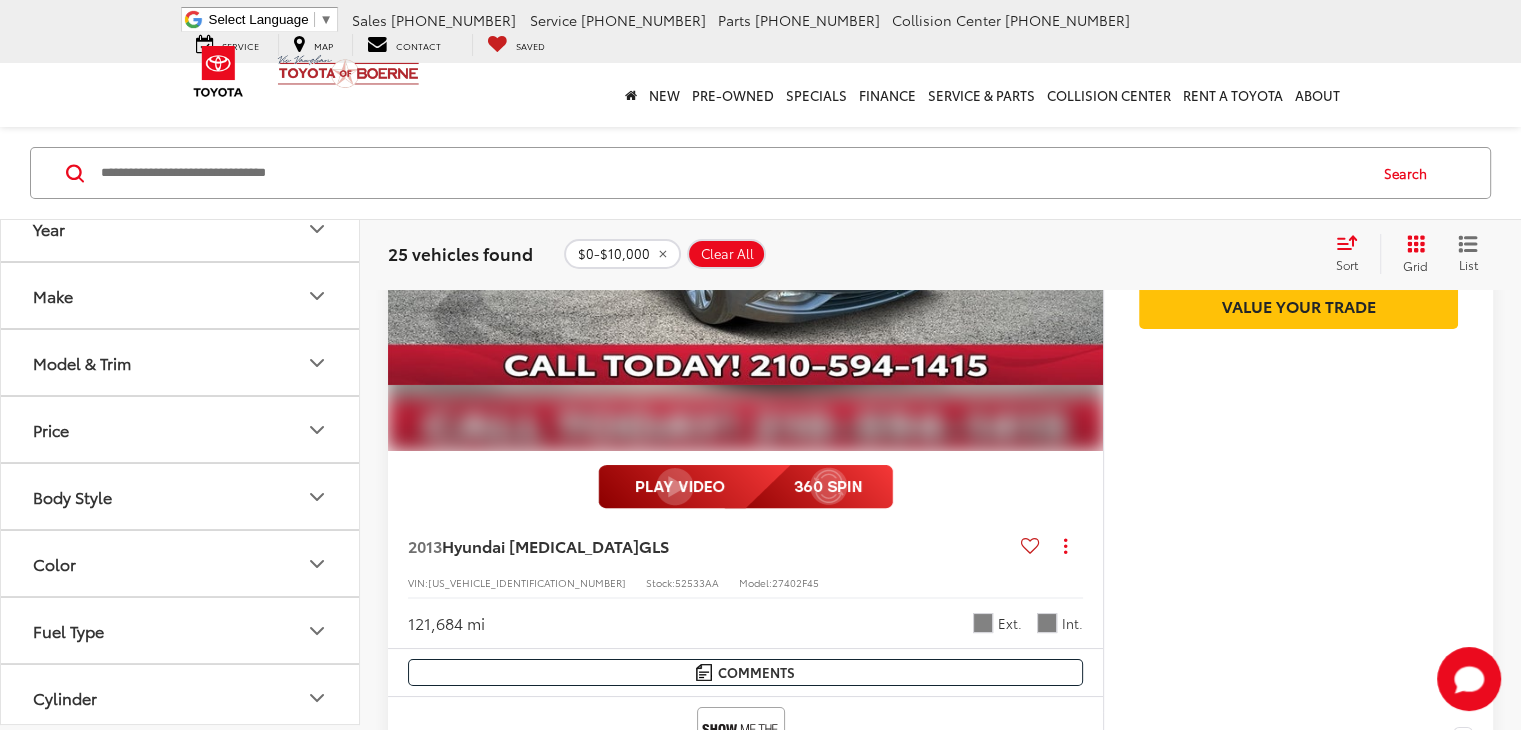 click on "2" at bounding box center [1207, 3572] 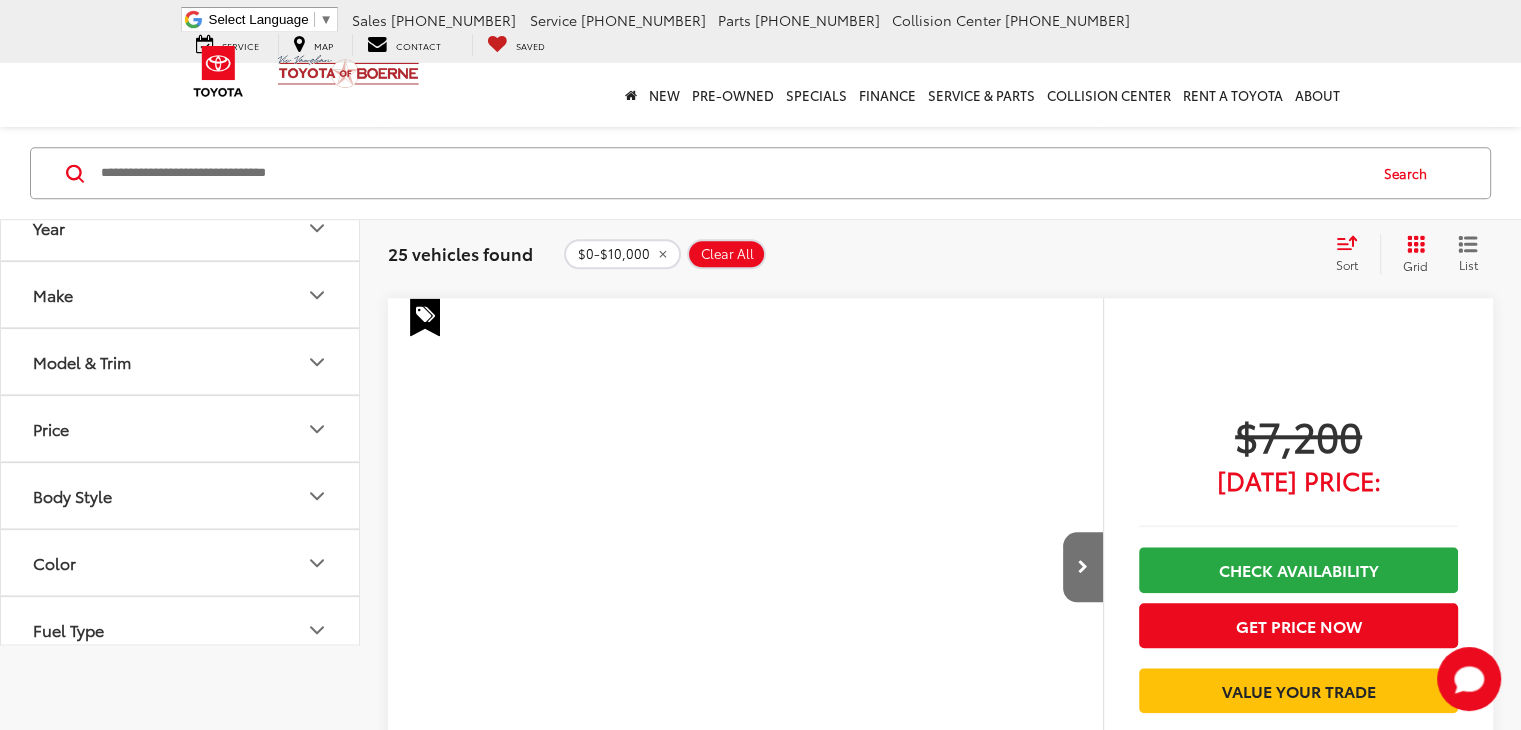 scroll, scrollTop: 192, scrollLeft: 0, axis: vertical 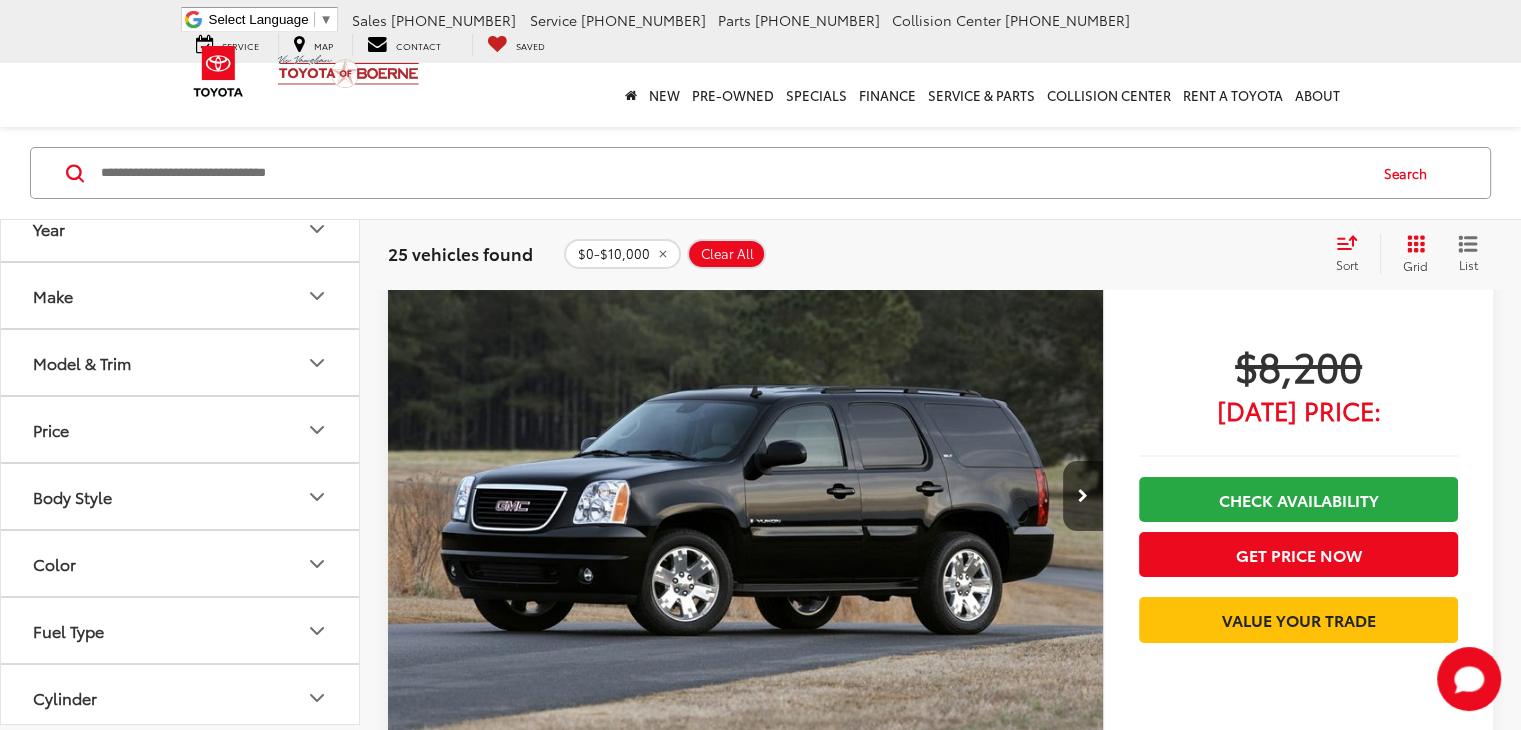 click on "3" at bounding box center (1237, 3828) 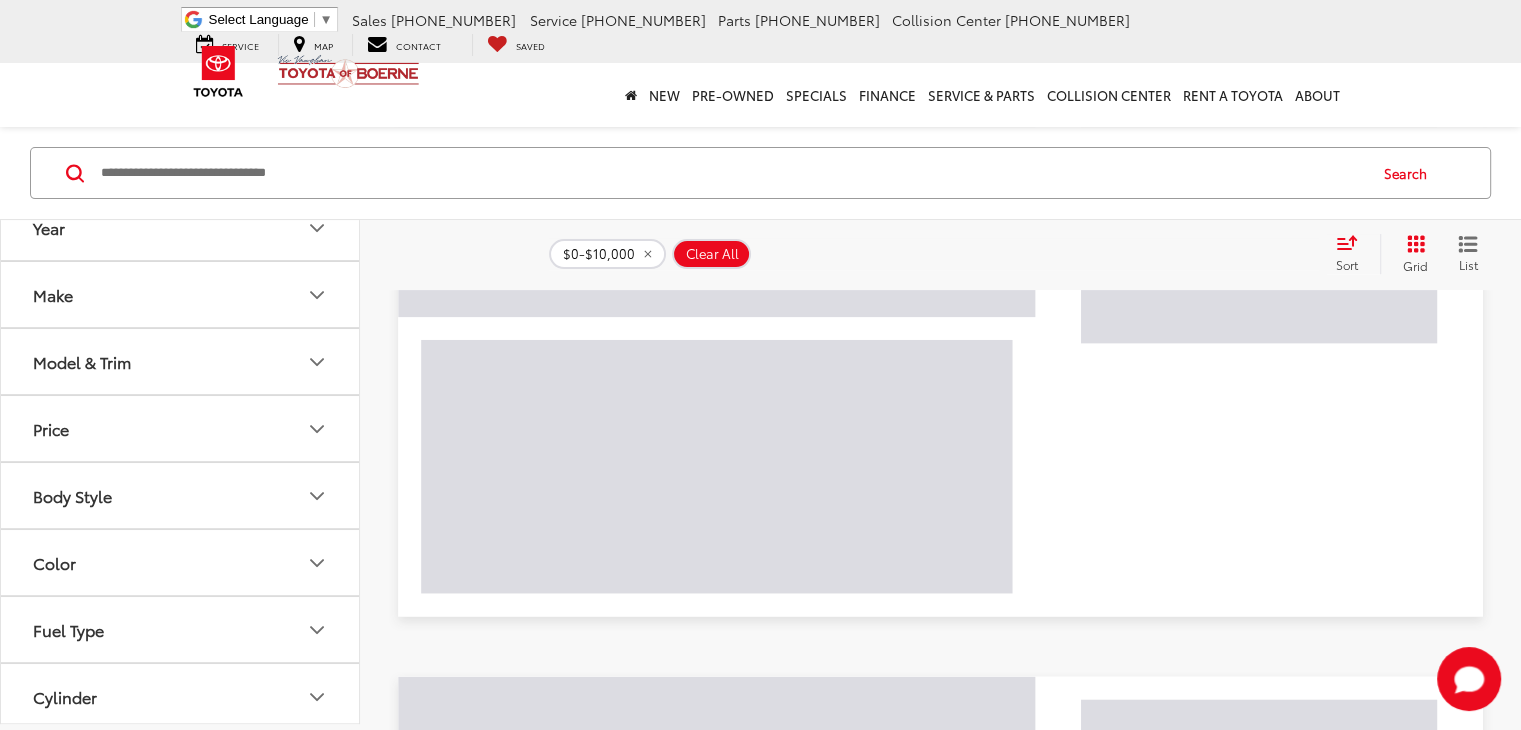 scroll, scrollTop: 79, scrollLeft: 0, axis: vertical 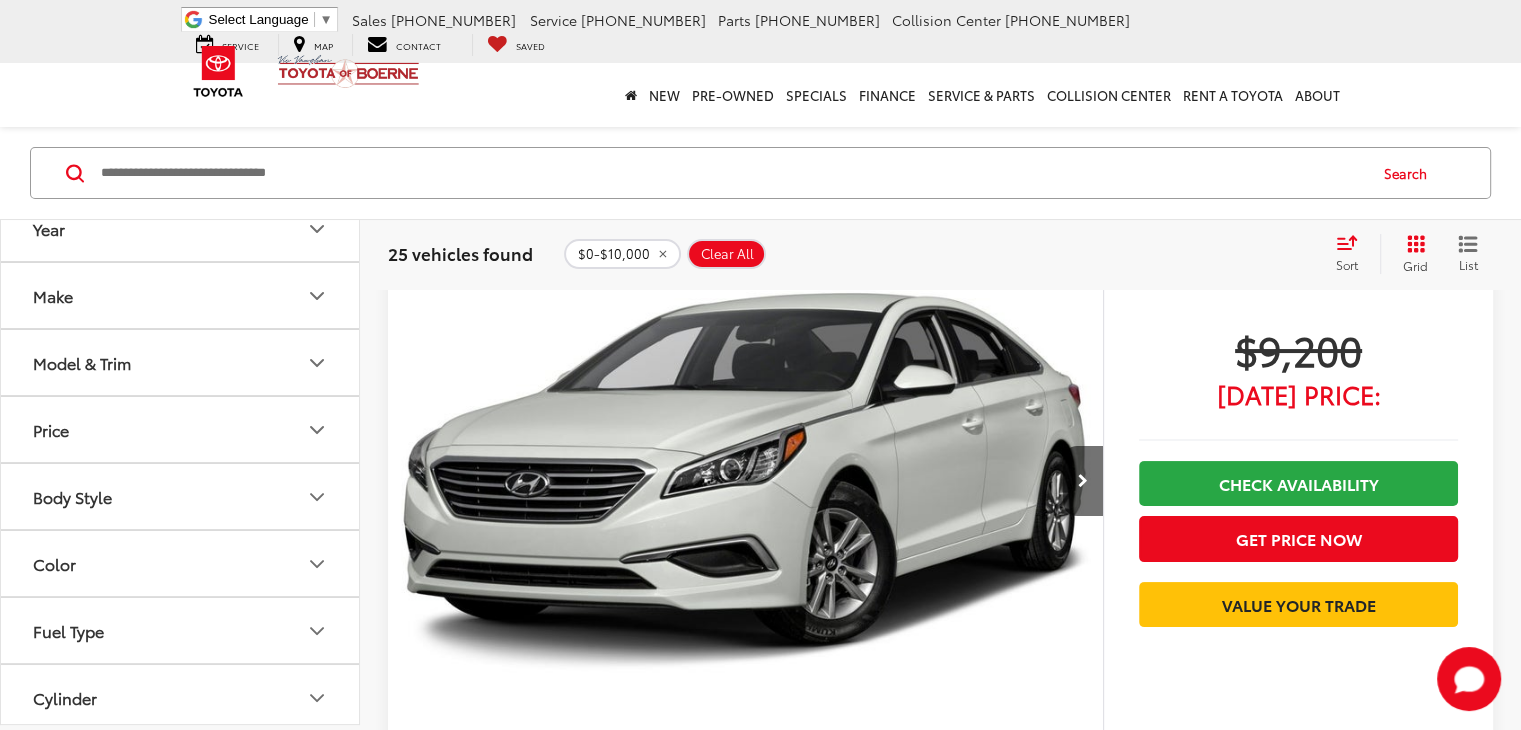 click 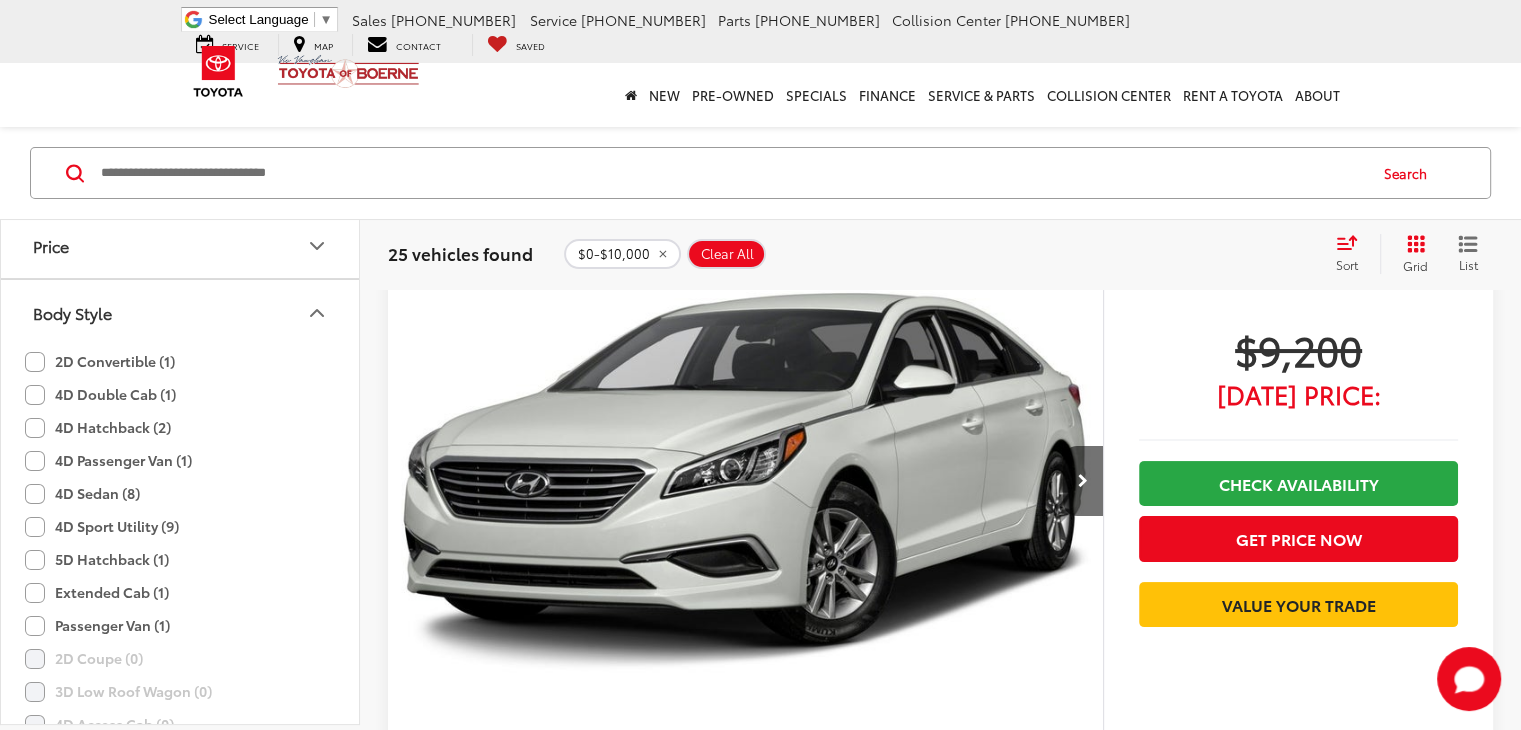 scroll, scrollTop: 187, scrollLeft: 0, axis: vertical 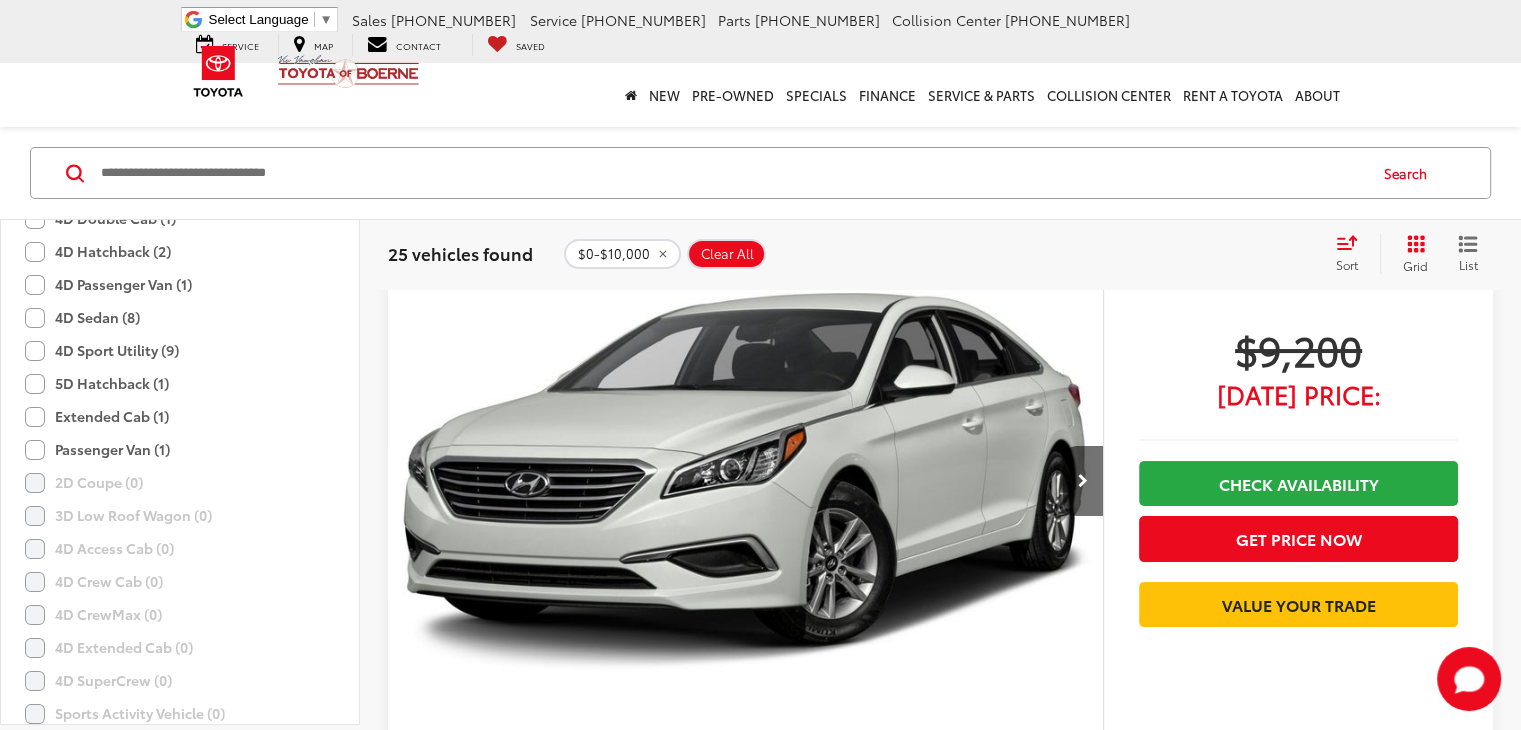 click on "2016  Hyundai [MEDICAL_DATA]  SE
Copy Link Share Print View Details VIN:  [US_VEHICLE_IDENTIFICATION_NUMBER] Stock:  A10667A Model:  28402F45 93,229 mi Ext. Int. More Details Comments Dealer Comments Clean CARFAX. 2016 Hyundai [MEDICAL_DATA] SE Dark Truffle Inspected, Bluetooth®, Clean Carfax, Beige Cloth, ABS brakes, Alloy wheels, Electronic Stability Control, Heated door mirrors, Illuminated entry, Low tire pressure warning, Remote keyless entry, Traction control. Recent Arrival! 25/38 City/Highway MPG Awards:   * 2016 [DOMAIN_NAME] 10 Best Sedans Under $25,000   * 2016 [DOMAIN_NAME] 10 Best Used Cars Under $15,000   * 2016 [DOMAIN_NAME] 10 Most Awarded Cars   * 2016 [DOMAIN_NAME] Best Buy Awards Finalist   * 2016 [DOMAIN_NAME] 16 Best Family Cars   * 2016 [DOMAIN_NAME] 10 Most Comfortable Cars Under $30,000   * 2016 [DOMAIN_NAME] 5-Year Cost to Own Awards More...
$9,200
[DATE] Price:" at bounding box center (940, 699) 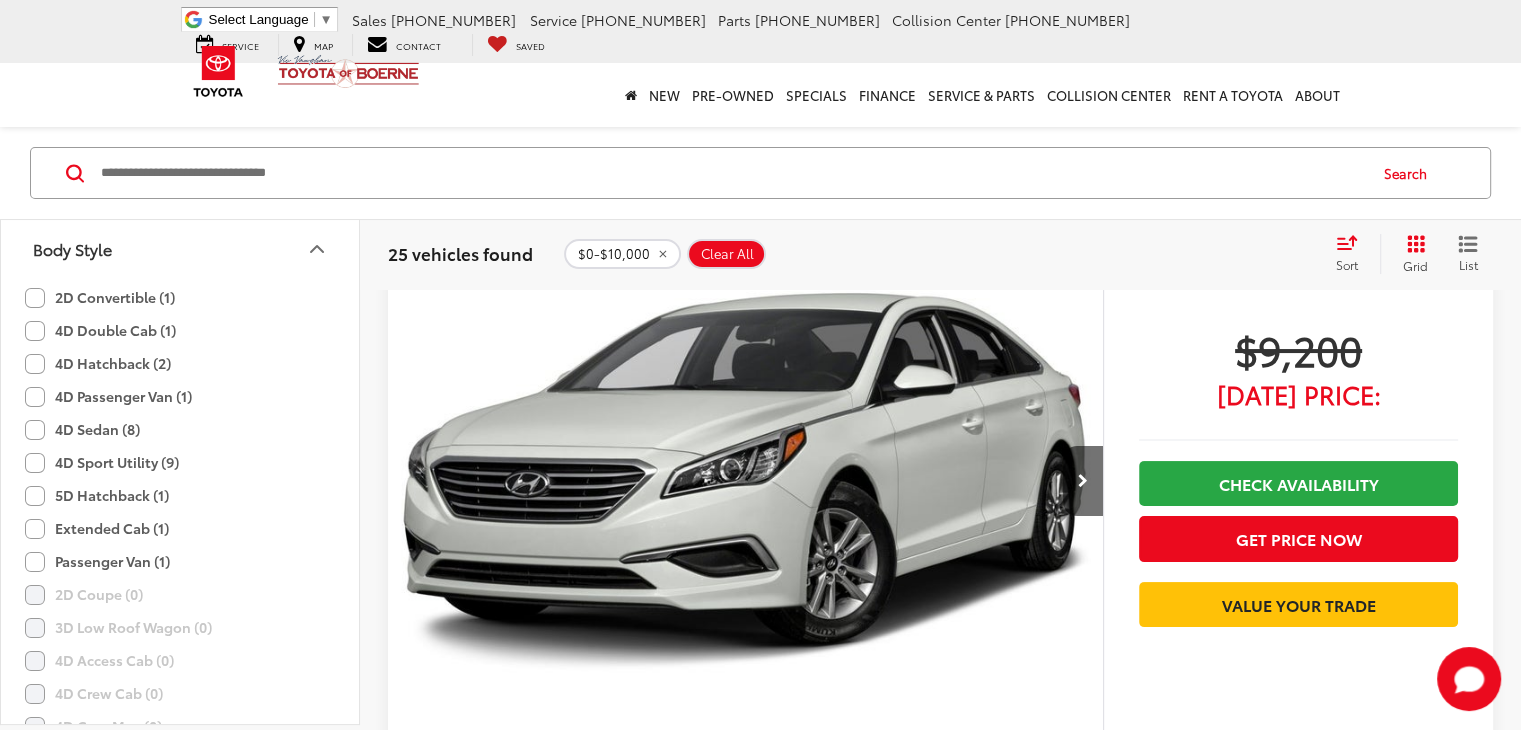 scroll, scrollTop: 227, scrollLeft: 0, axis: vertical 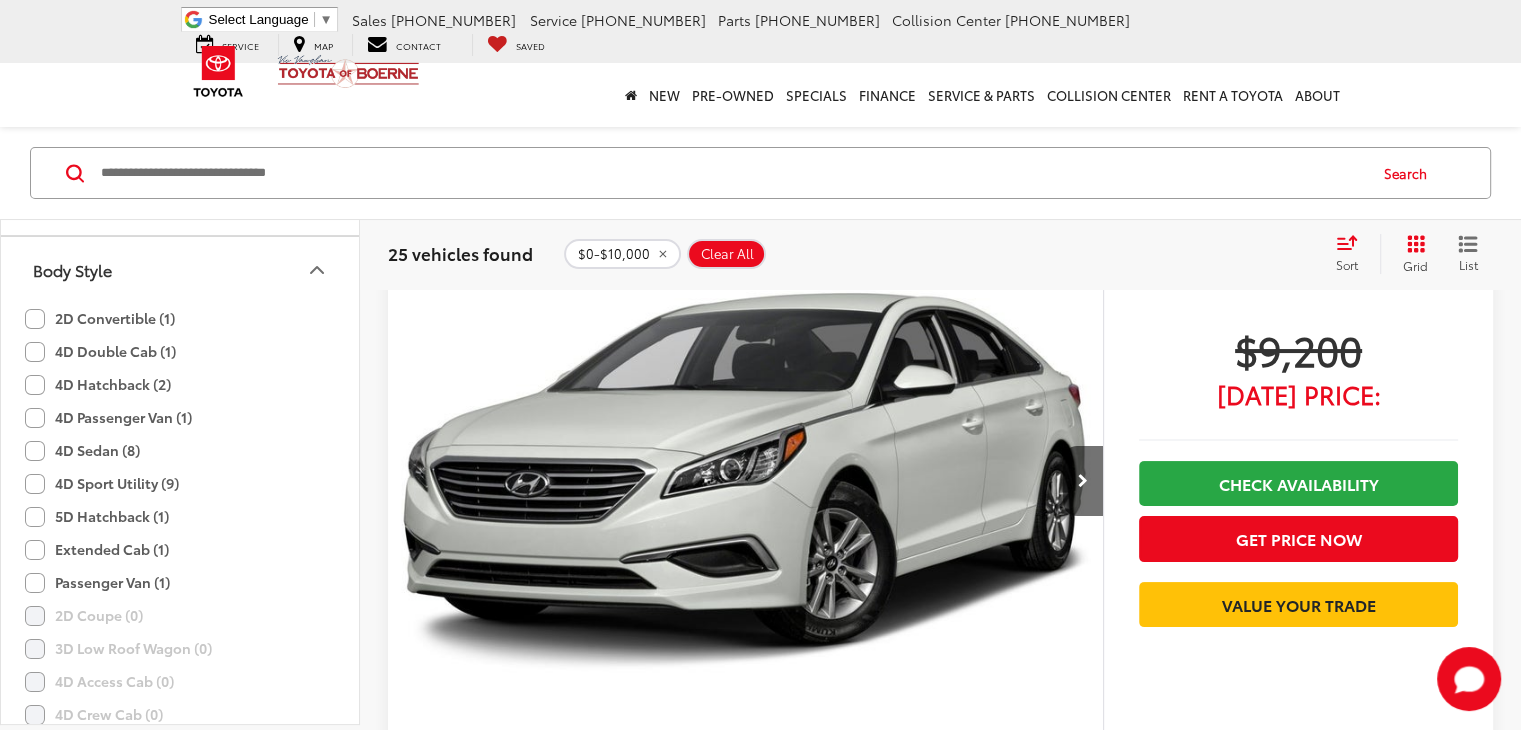 click on "Passenger Van (1)" 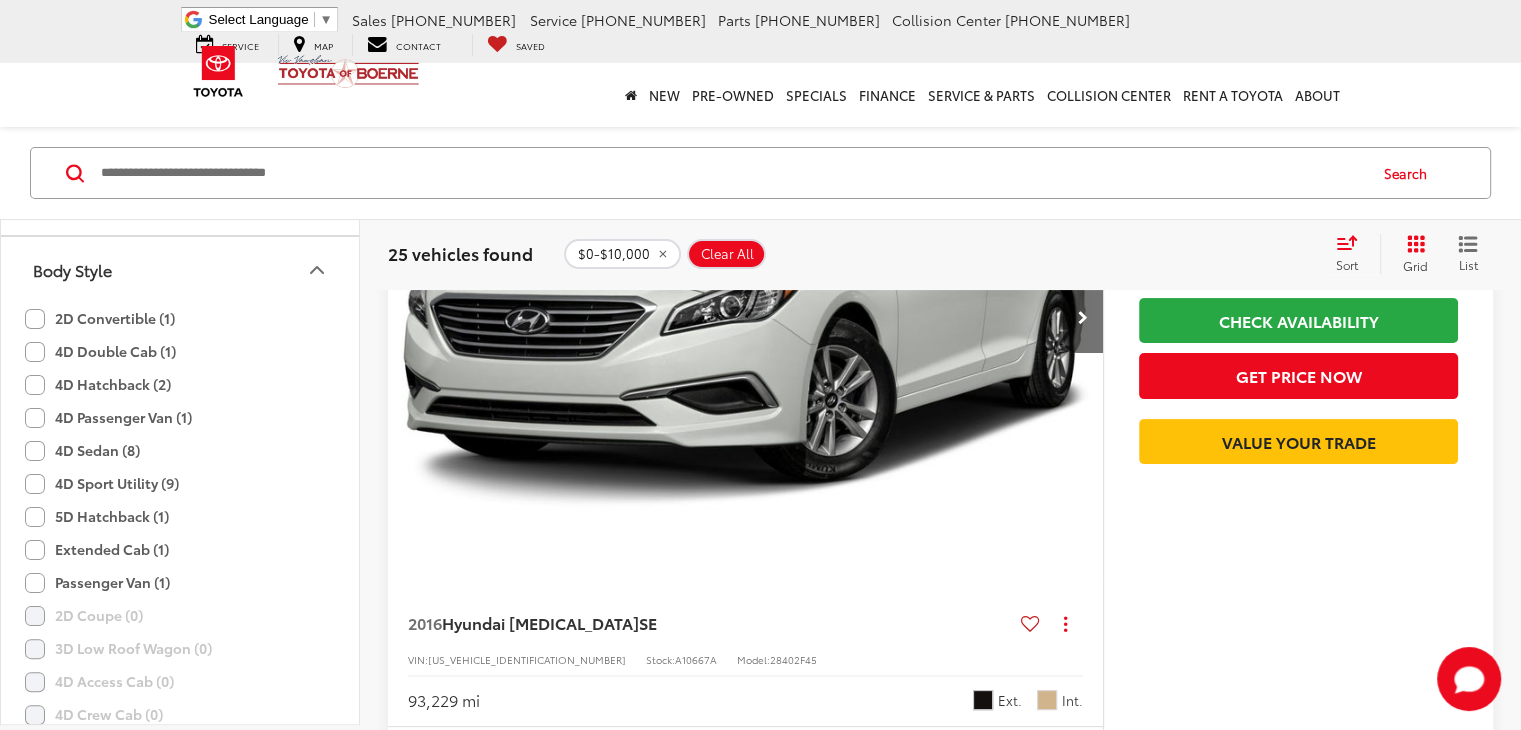 scroll, scrollTop: 79, scrollLeft: 0, axis: vertical 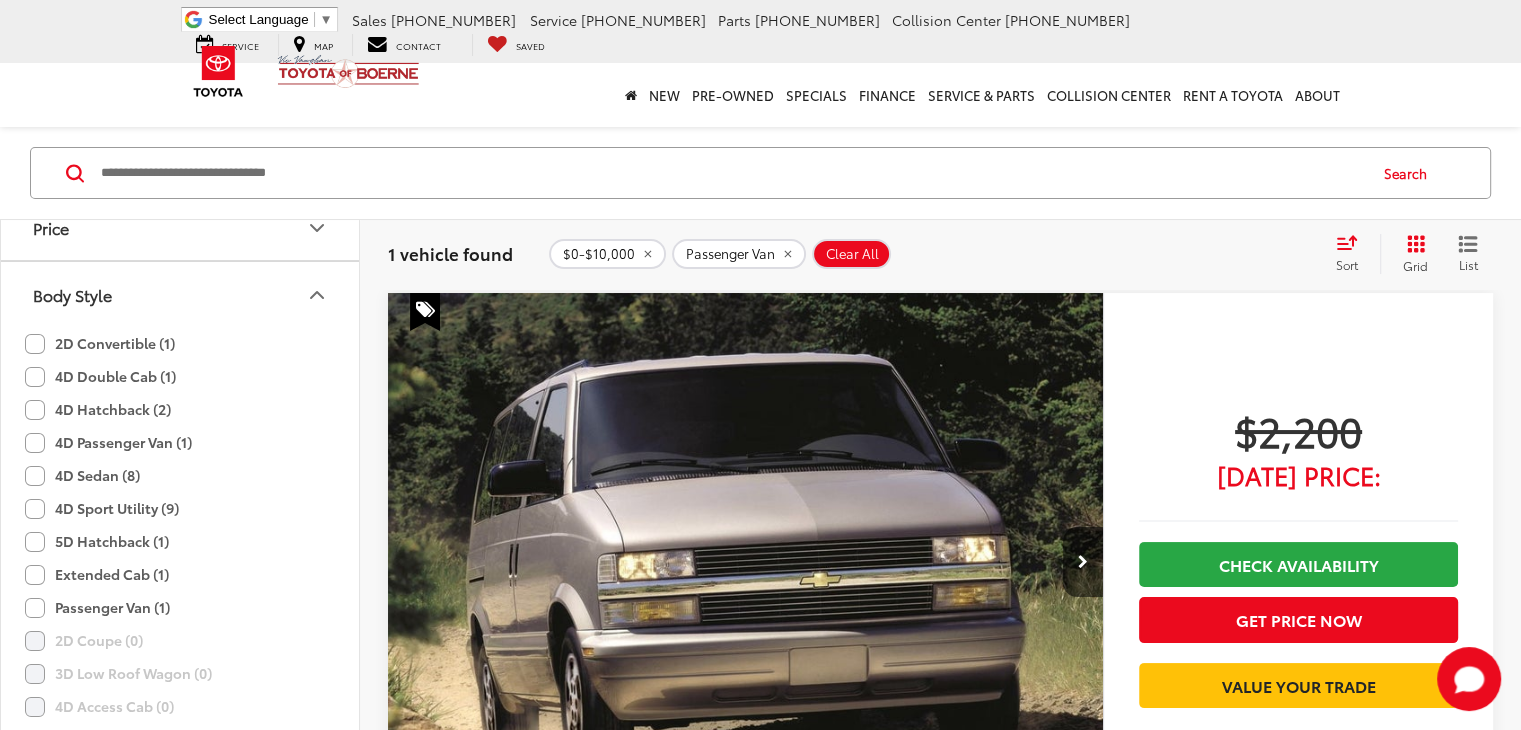 click on "4D Double Cab (1)" 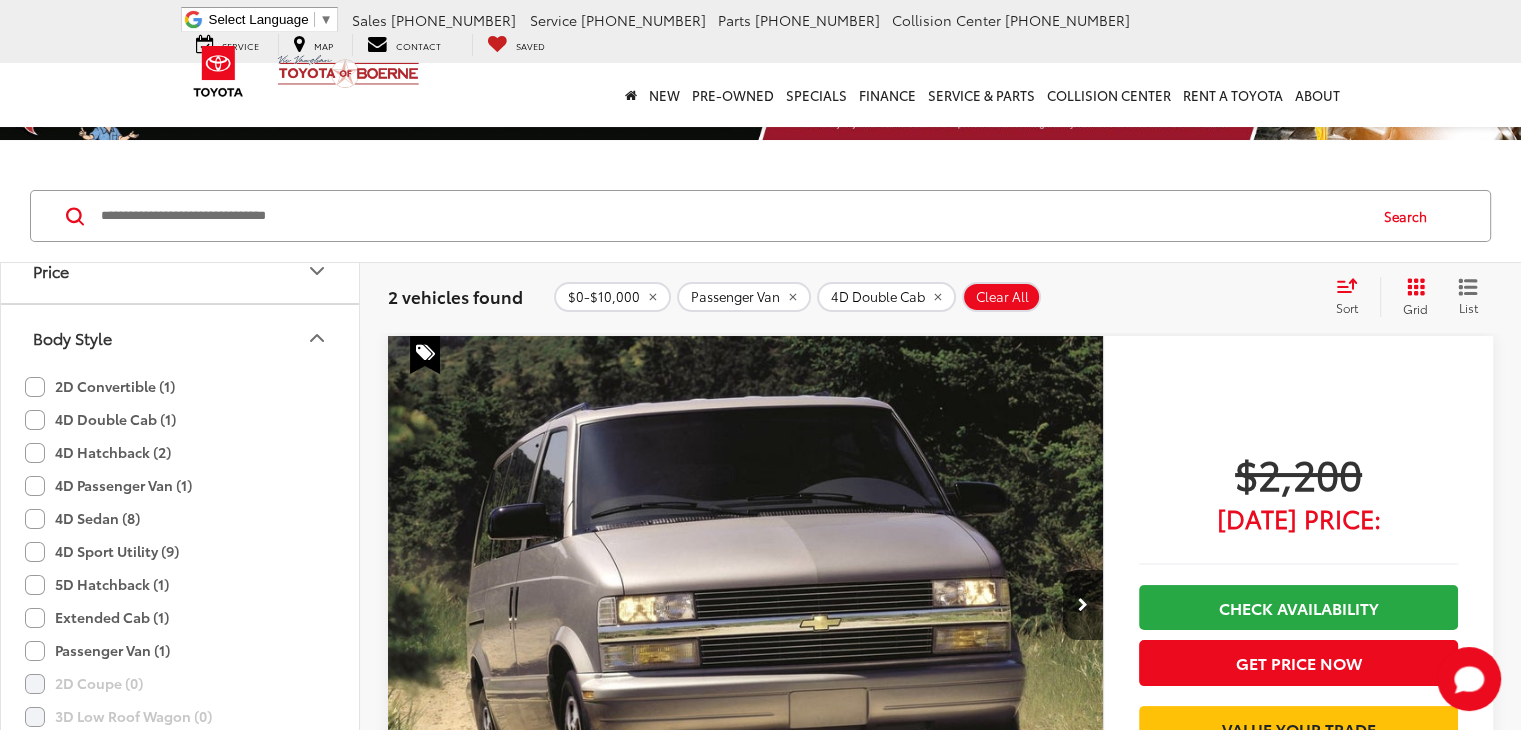 scroll, scrollTop: 28, scrollLeft: 0, axis: vertical 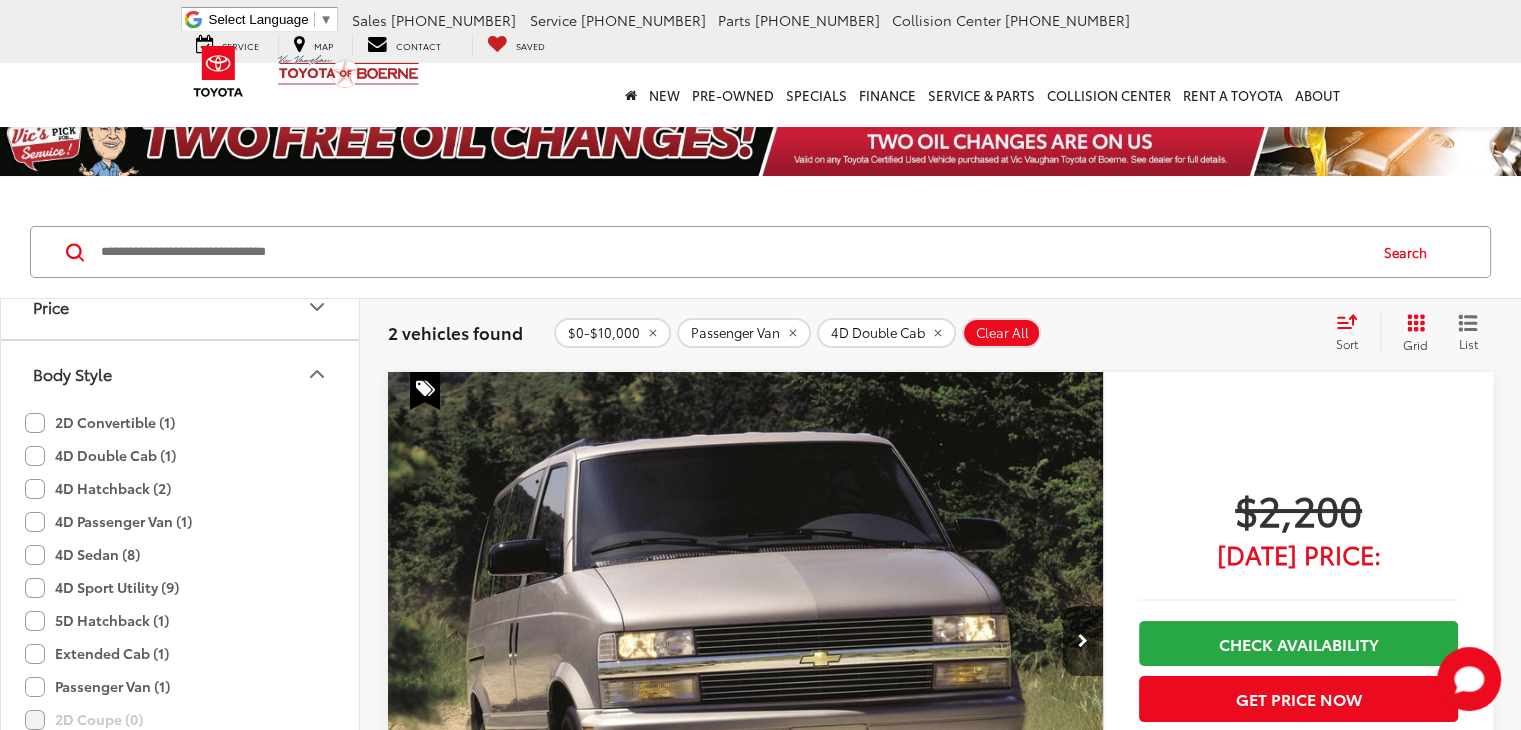 click 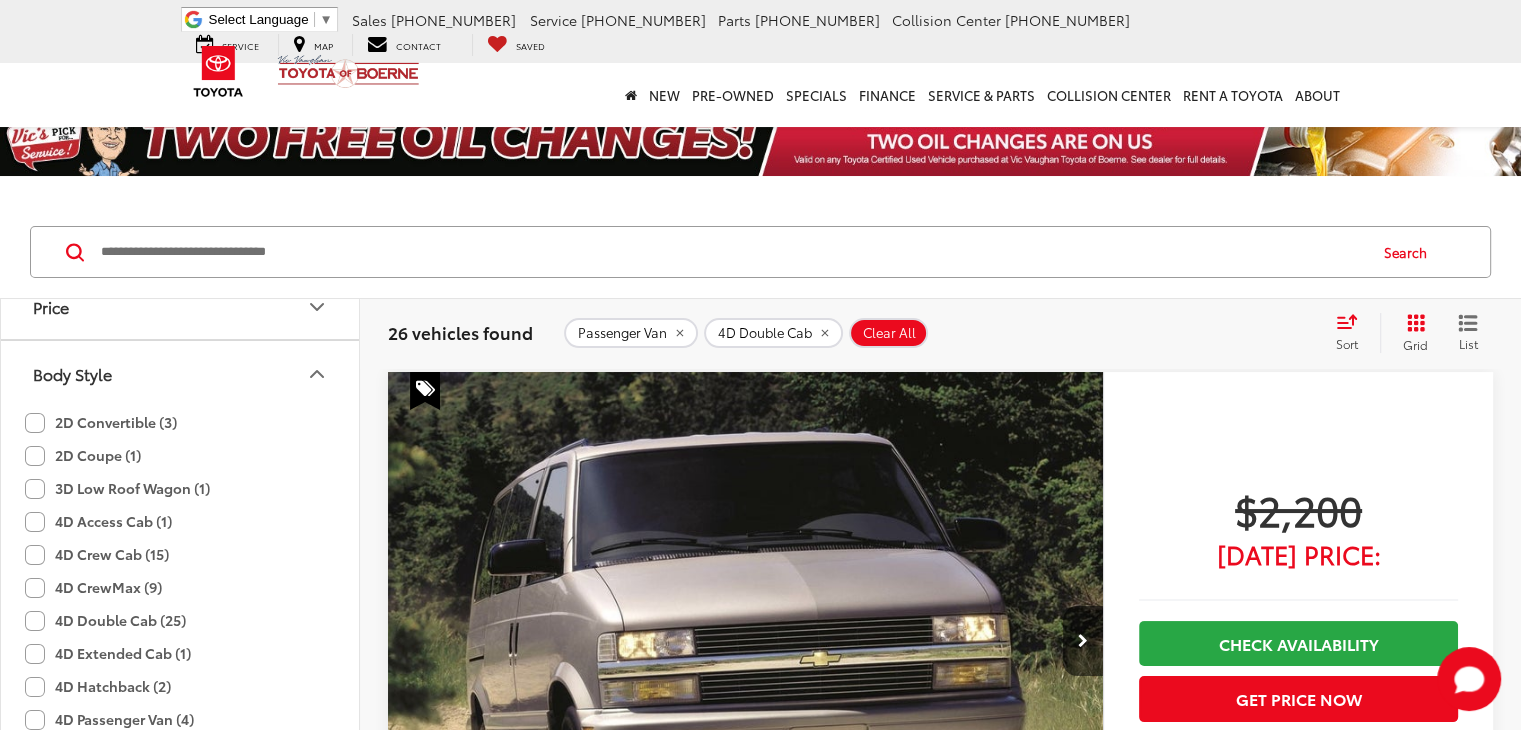 click on "26 vehicles found Passenger Van 4D Double Cab Clear All + 0 test Sort Price:  High to Low Price:  Low to High Year:  High to Low Year:  Low to High Mileage:  High to Low Mileage:  Low to High Distance:  Near to Far Distance:  Far to Near Featured Vehicles Grid List" at bounding box center [940, 333] 